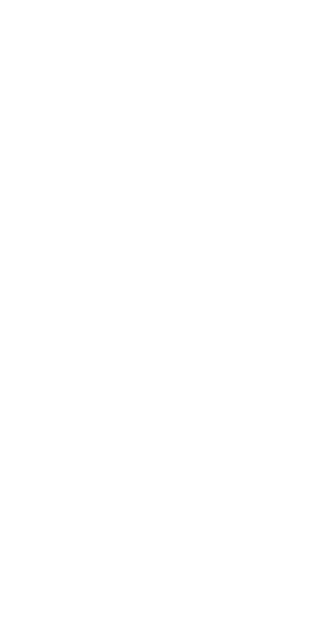 scroll, scrollTop: 0, scrollLeft: 0, axis: both 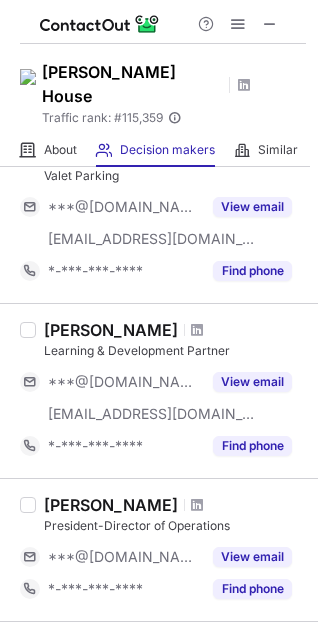drag, startPoint x: 46, startPoint y: 329, endPoint x: 237, endPoint y: 321, distance: 191.16747 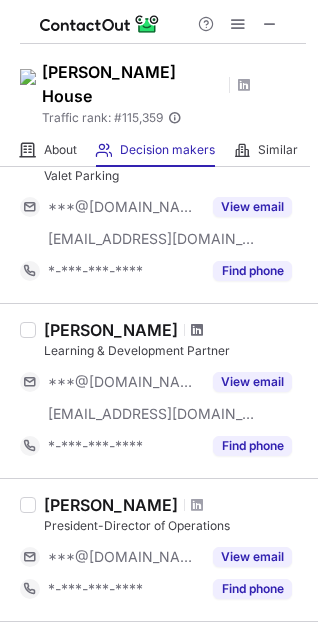 click at bounding box center (197, 330) 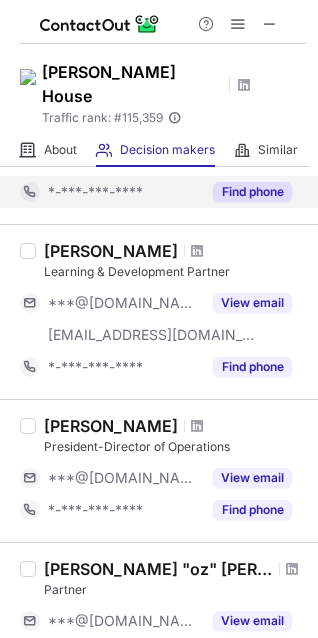 scroll, scrollTop: 594, scrollLeft: 0, axis: vertical 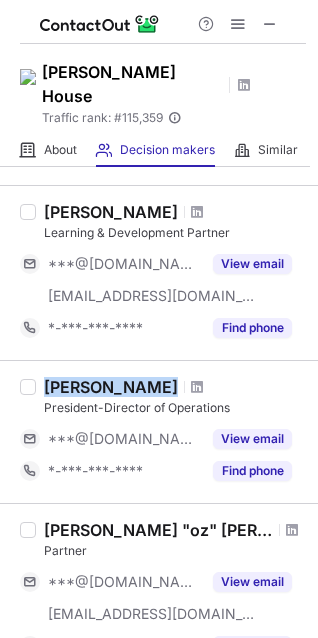 drag, startPoint x: 46, startPoint y: 388, endPoint x: 157, endPoint y: 389, distance: 111.0045 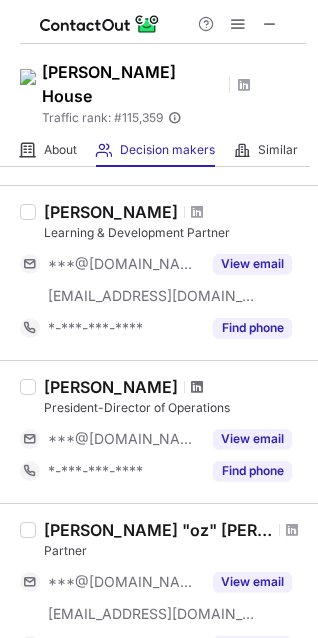 click at bounding box center [197, 387] 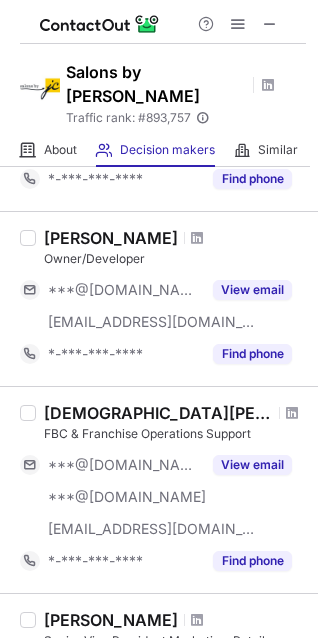 scroll, scrollTop: 393, scrollLeft: 0, axis: vertical 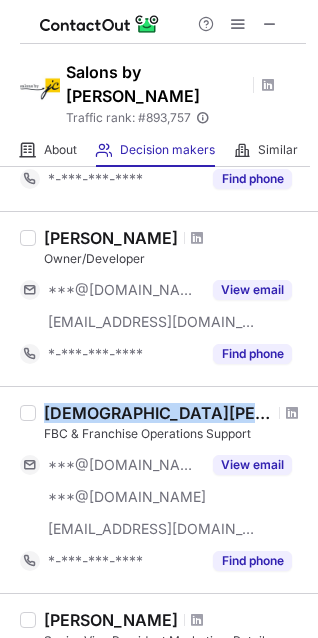 drag, startPoint x: 44, startPoint y: 391, endPoint x: 198, endPoint y: 383, distance: 154.20766 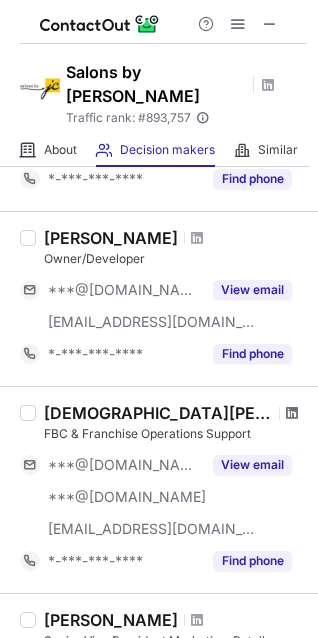 click at bounding box center [292, 413] 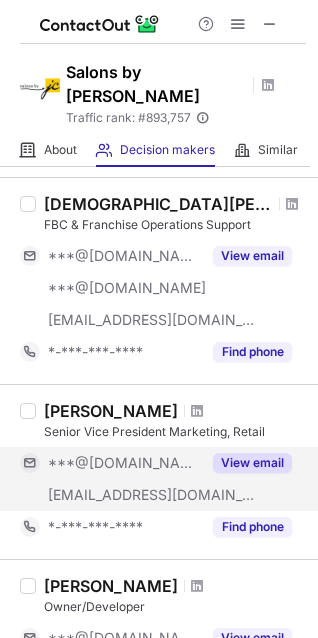 scroll, scrollTop: 604, scrollLeft: 0, axis: vertical 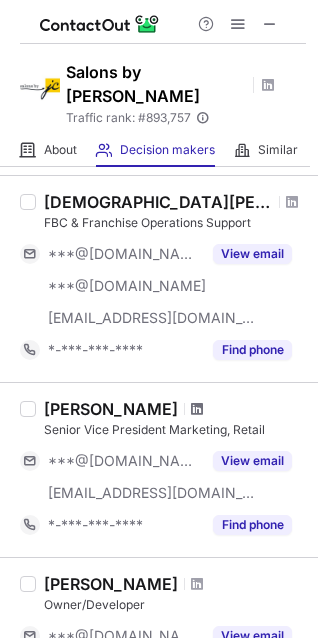 click at bounding box center [197, 409] 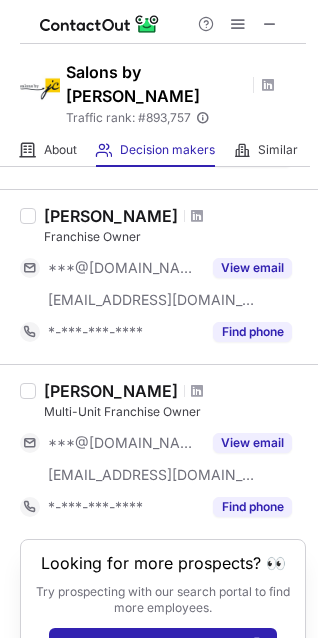 scroll, scrollTop: 1526, scrollLeft: 0, axis: vertical 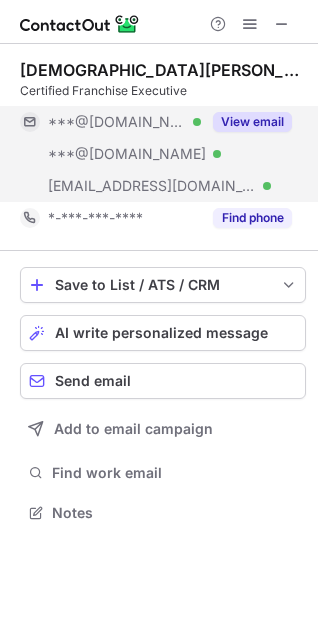 click on "View email" at bounding box center (252, 122) 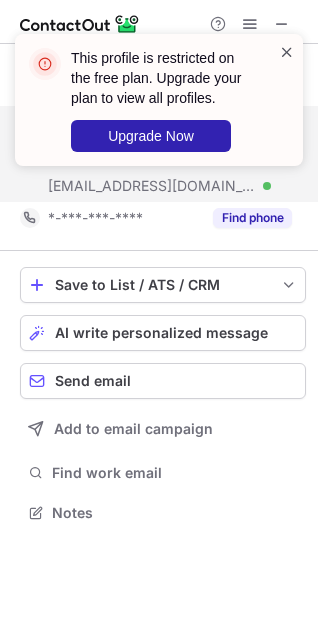 click at bounding box center (287, 52) 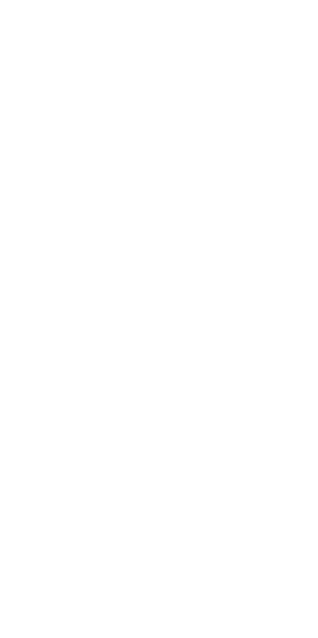 scroll, scrollTop: 0, scrollLeft: 0, axis: both 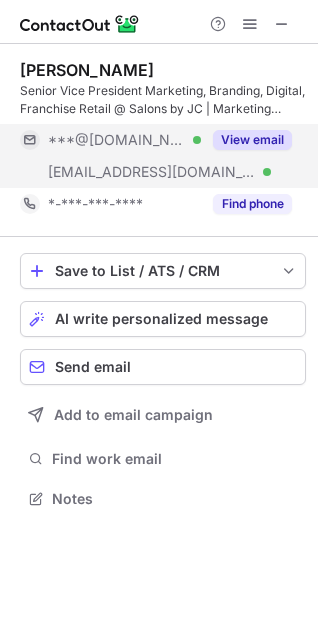 click on "View email" at bounding box center (246, 140) 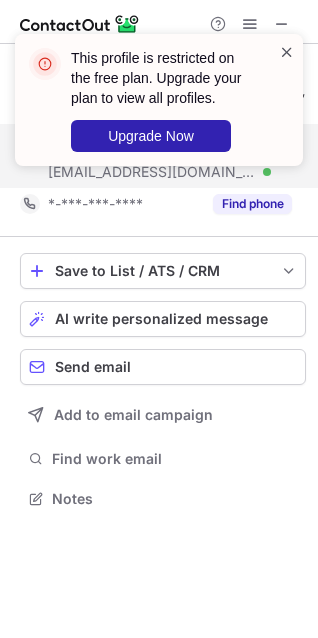click at bounding box center [287, 52] 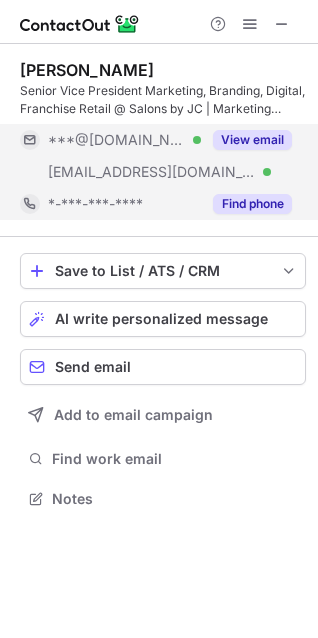 click on "Find phone" at bounding box center [252, 204] 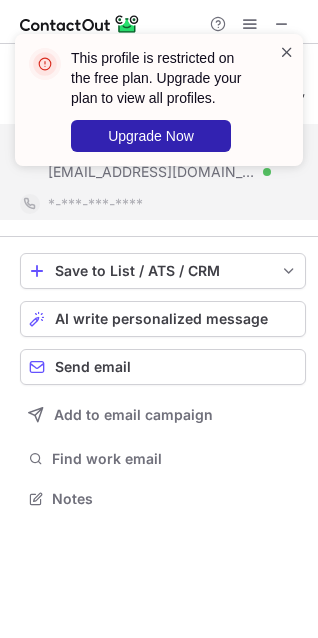 click at bounding box center [287, 52] 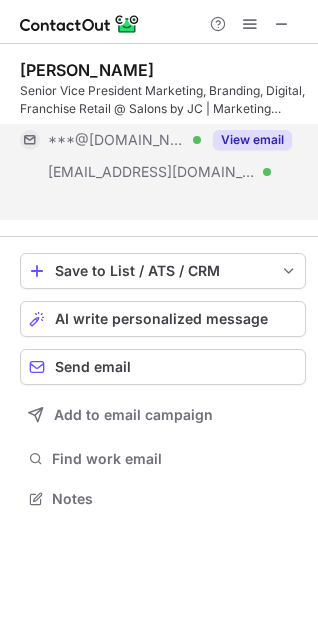 scroll, scrollTop: 453, scrollLeft: 318, axis: both 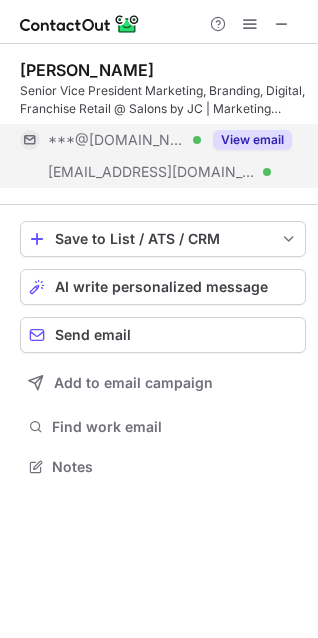 click on "View email" at bounding box center [252, 140] 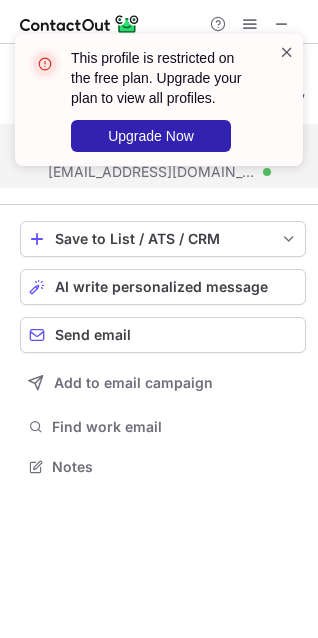 click at bounding box center [287, 52] 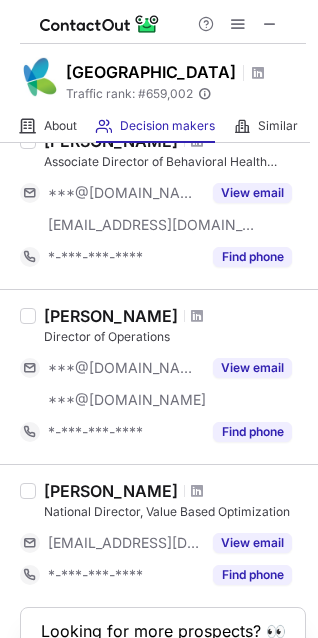 scroll, scrollTop: 1505, scrollLeft: 0, axis: vertical 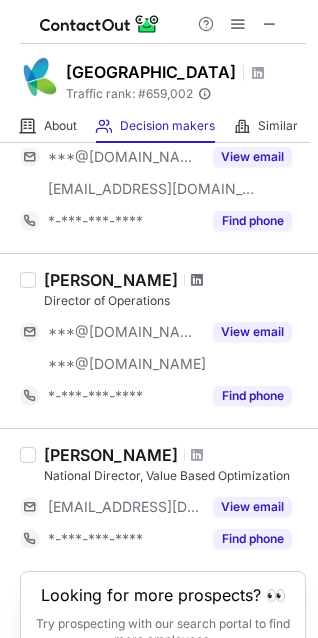 click at bounding box center [197, 280] 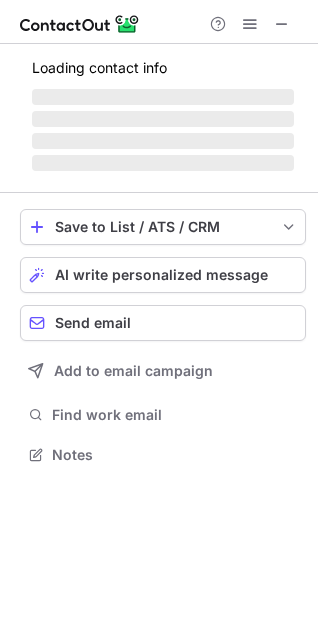 scroll, scrollTop: 0, scrollLeft: 0, axis: both 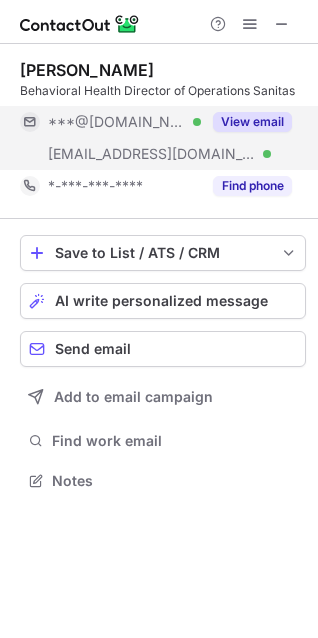 click on "View email" at bounding box center [252, 122] 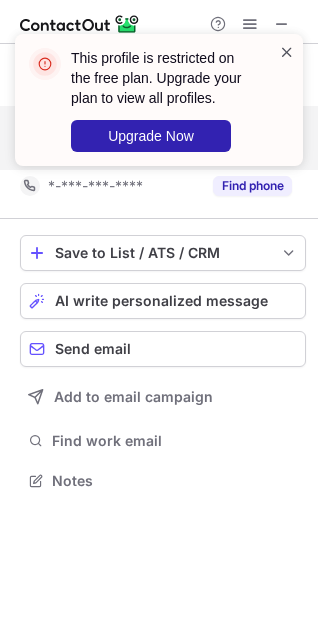 click at bounding box center (287, 52) 